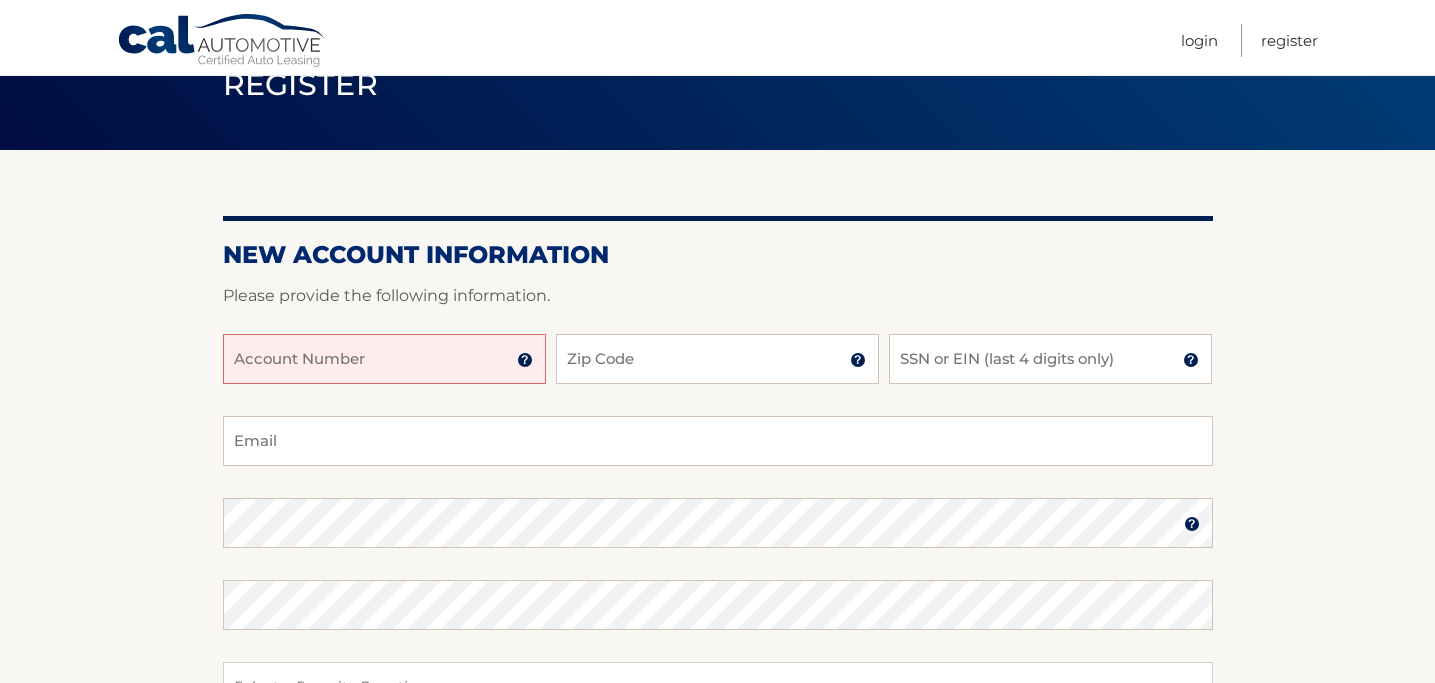 scroll, scrollTop: 141, scrollLeft: 0, axis: vertical 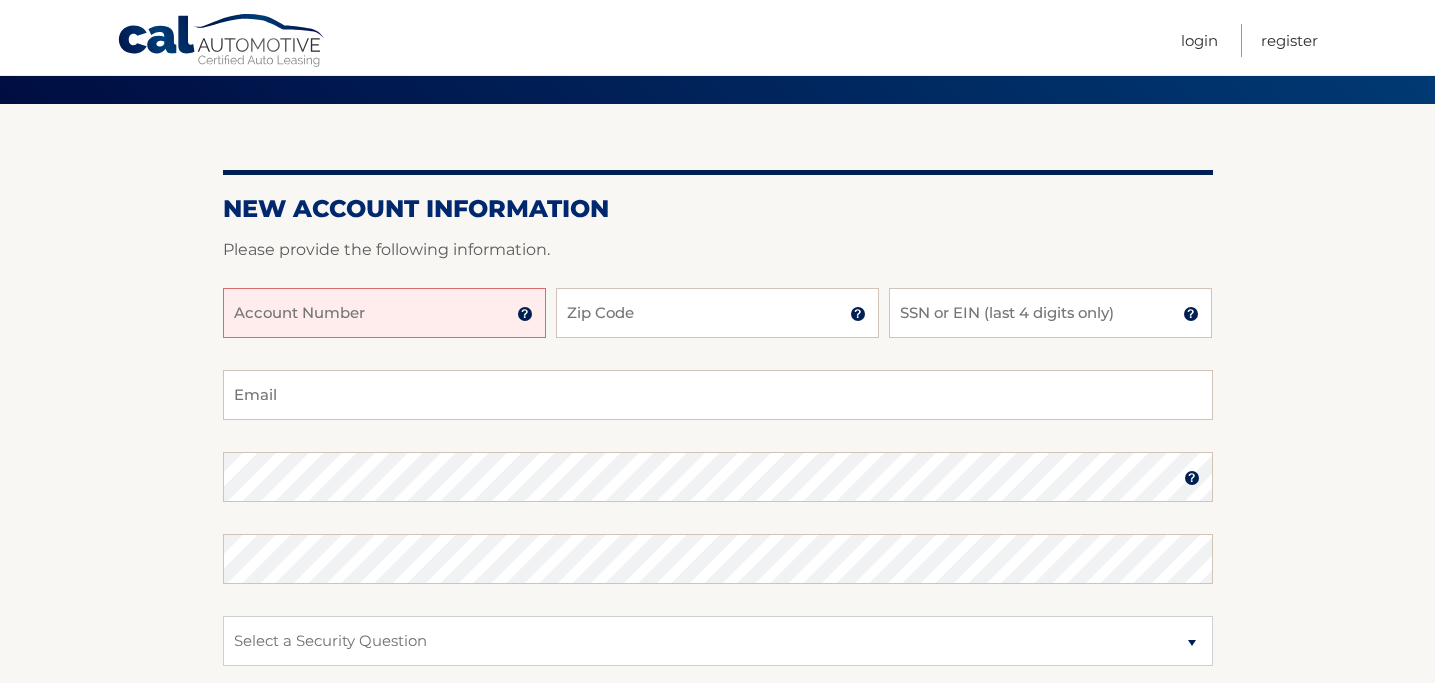 click on "Account Number" at bounding box center [384, 313] 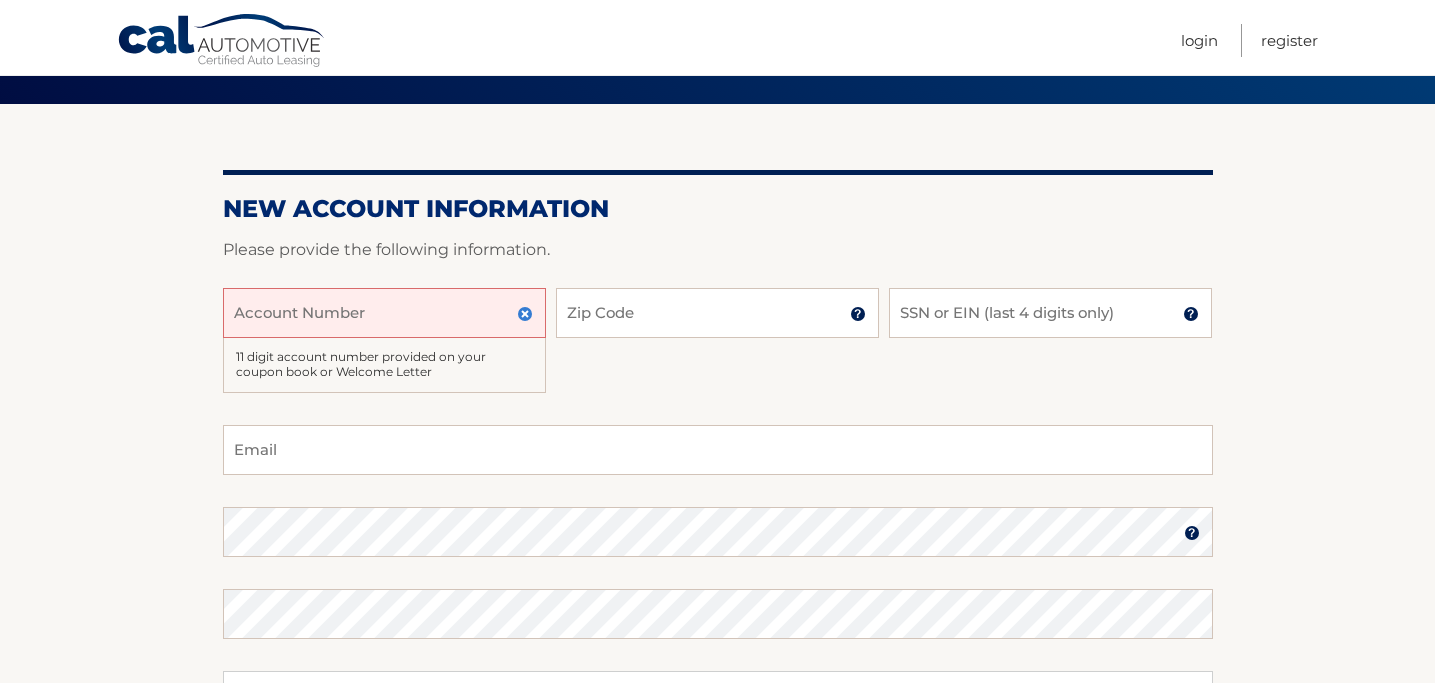 click on "Account Number" at bounding box center (384, 313) 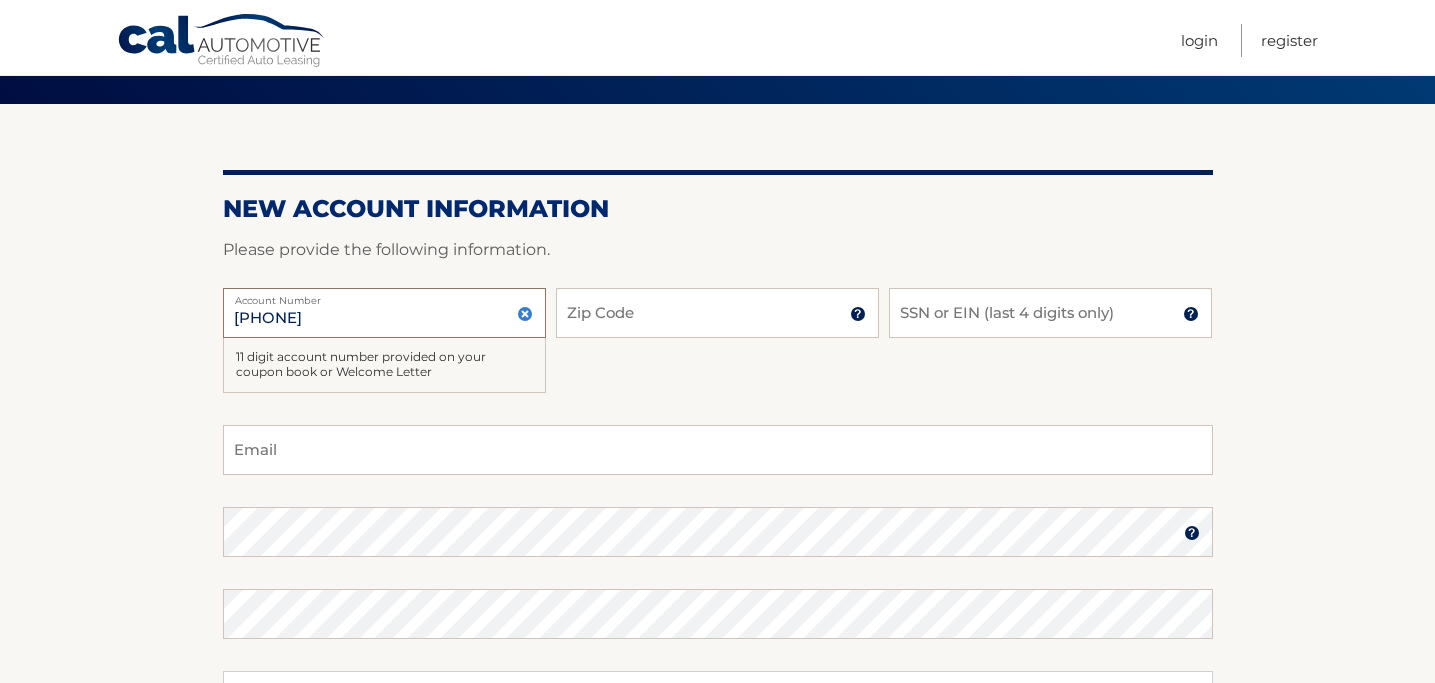 type on "44455964958" 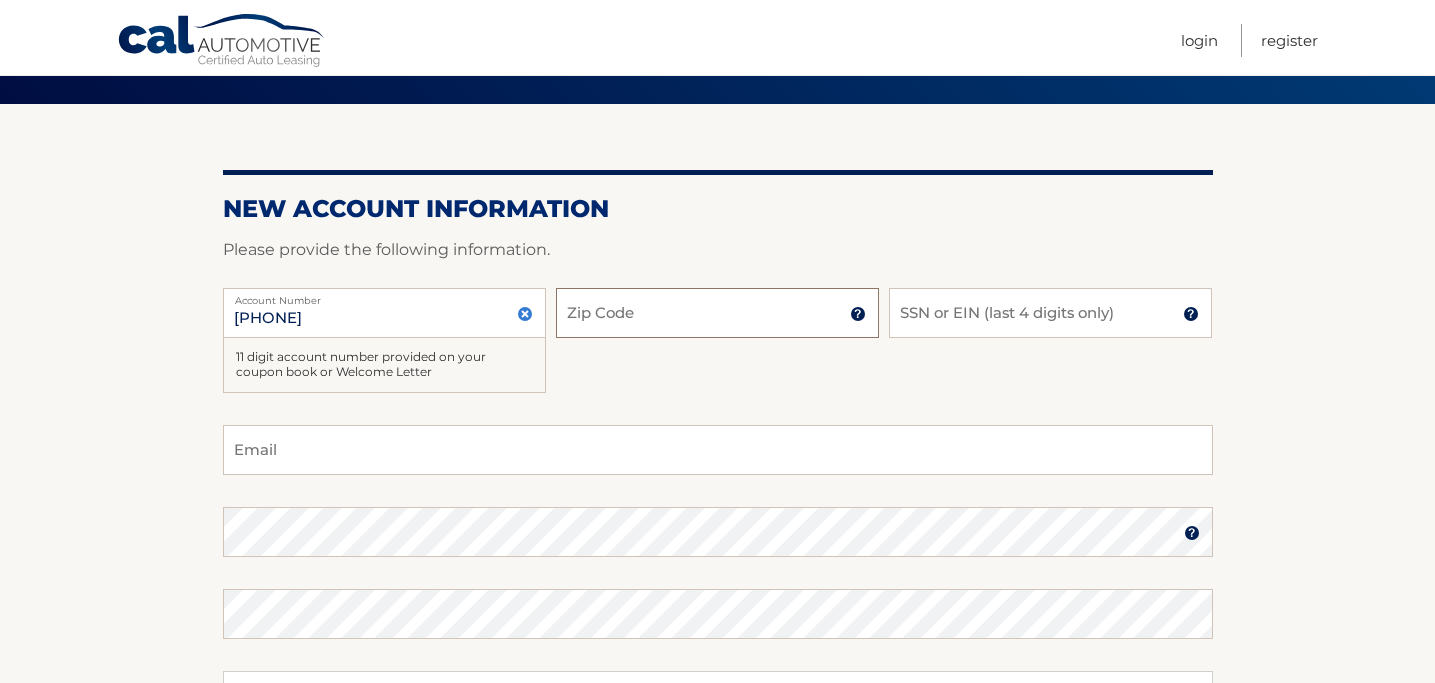 click on "Zip Code" at bounding box center (717, 313) 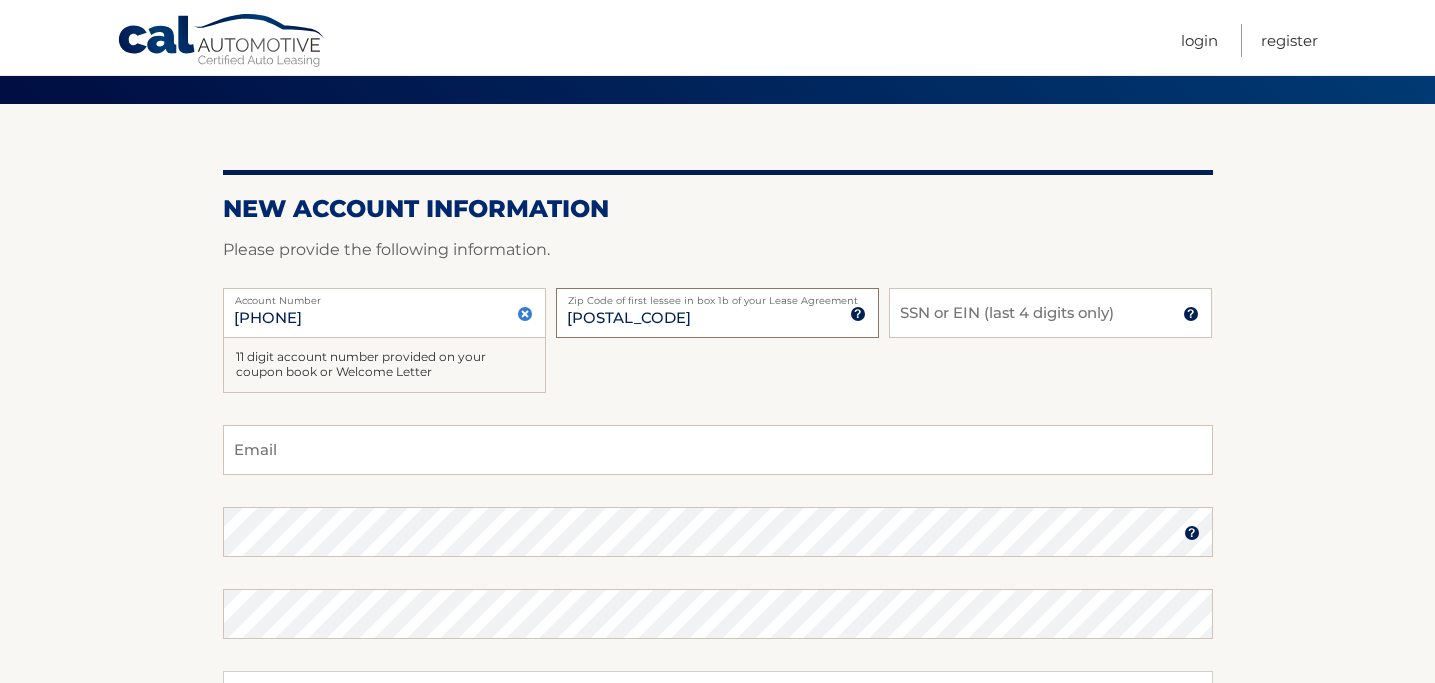 type on "07652" 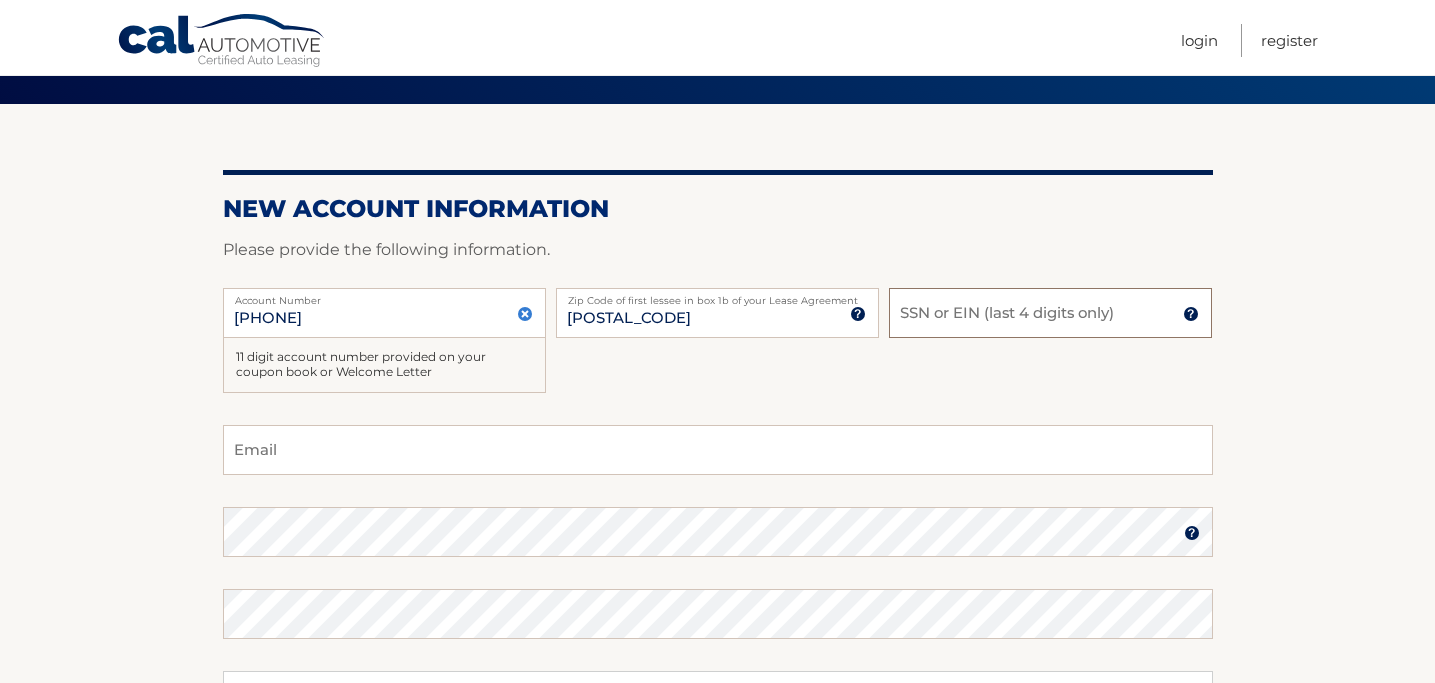 click on "SSN or EIN (last 4 digits only)" at bounding box center [1050, 313] 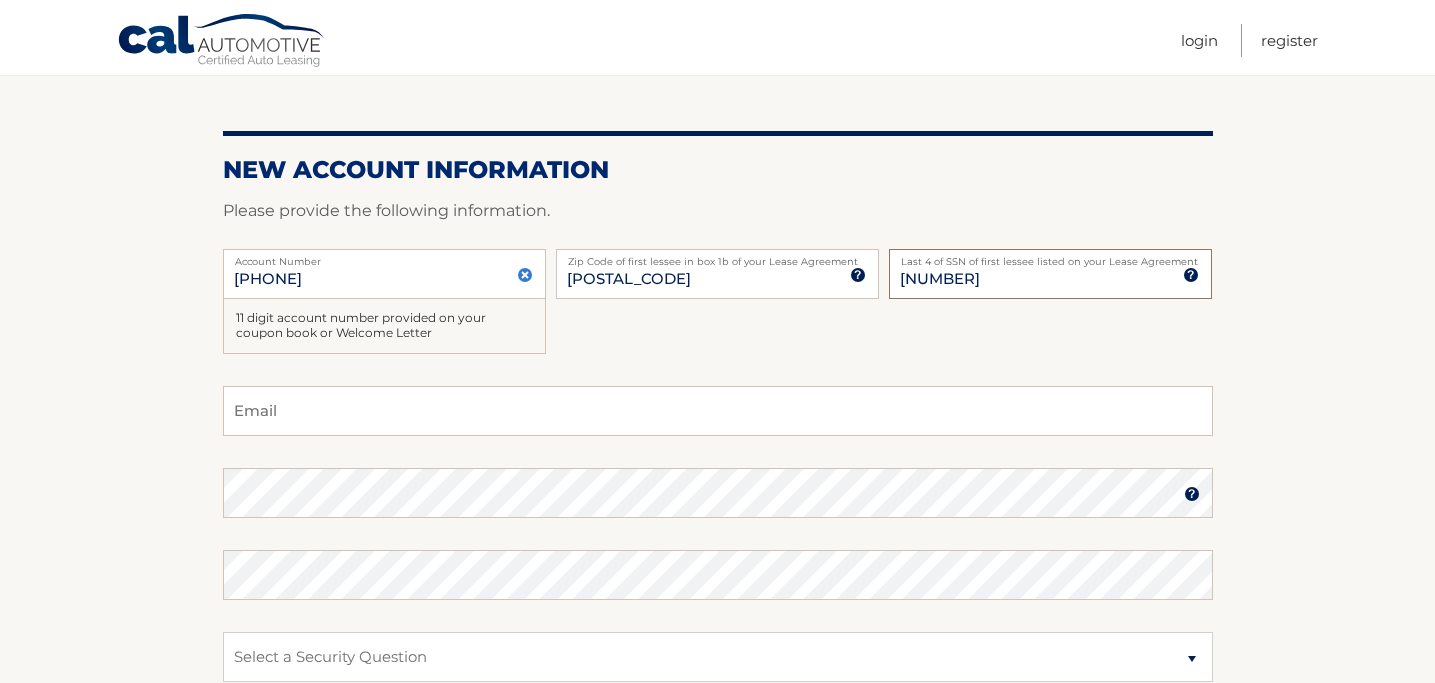 scroll, scrollTop: 183, scrollLeft: 0, axis: vertical 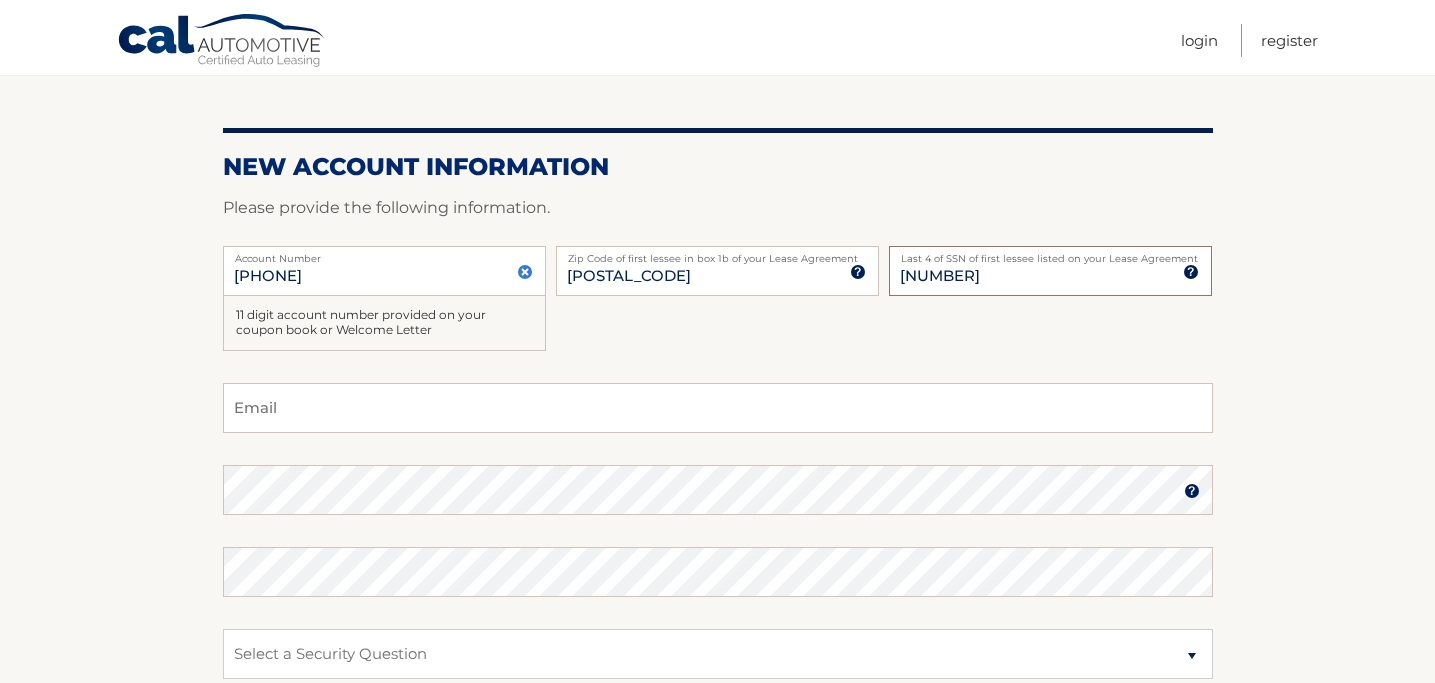 type on "6673" 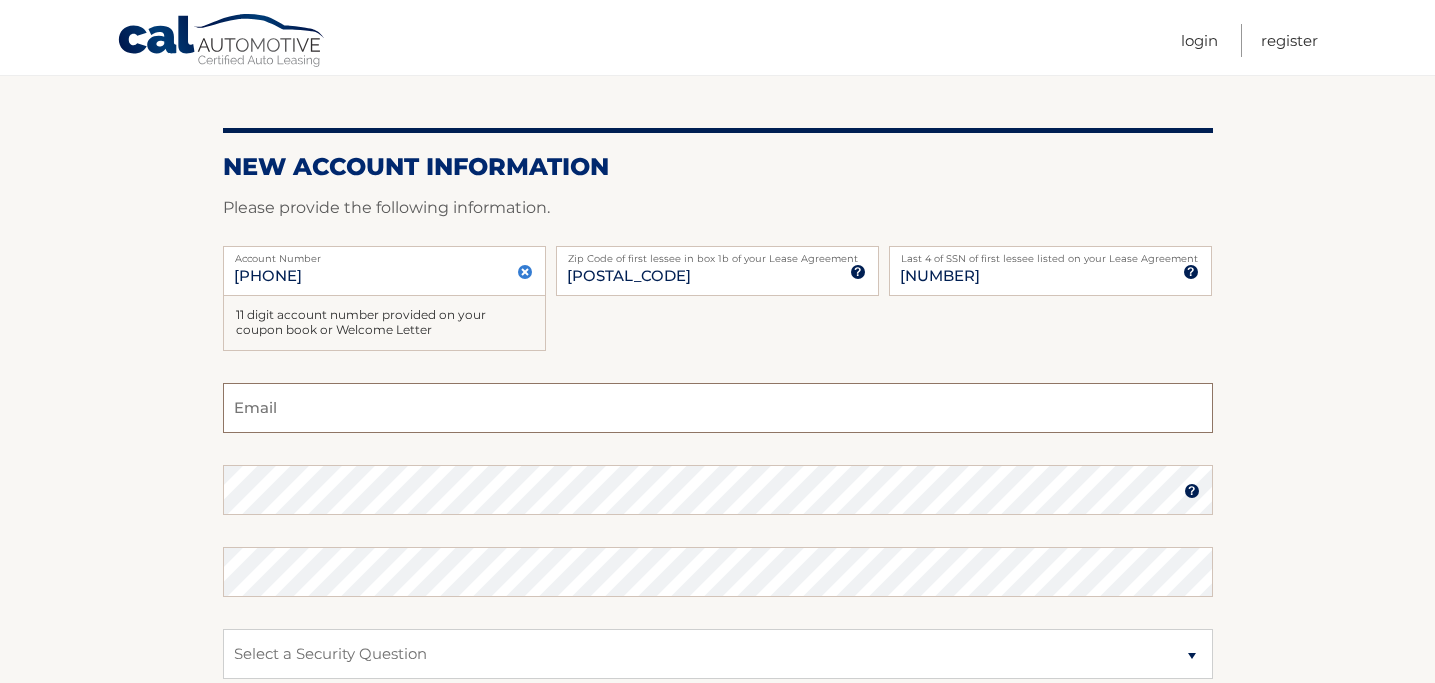 click on "Email" at bounding box center (718, 408) 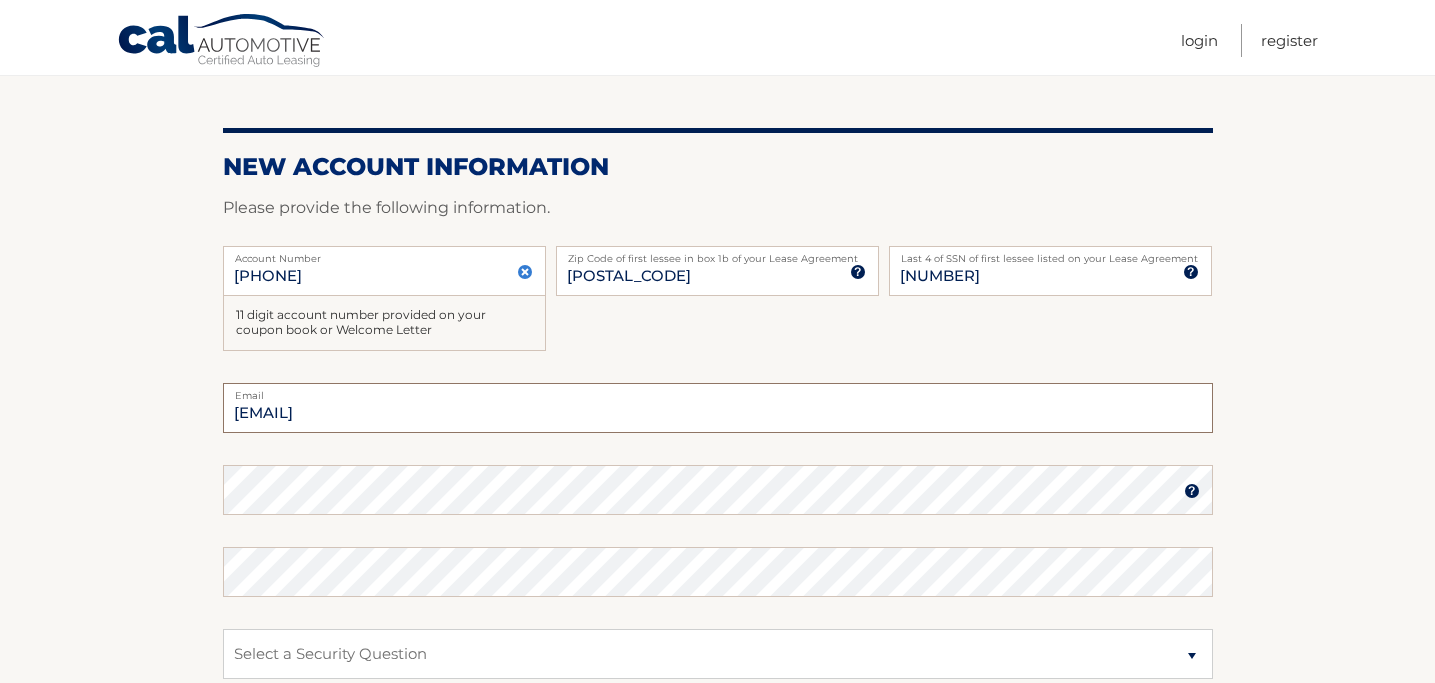 type on "chojennifer14@gmail.com" 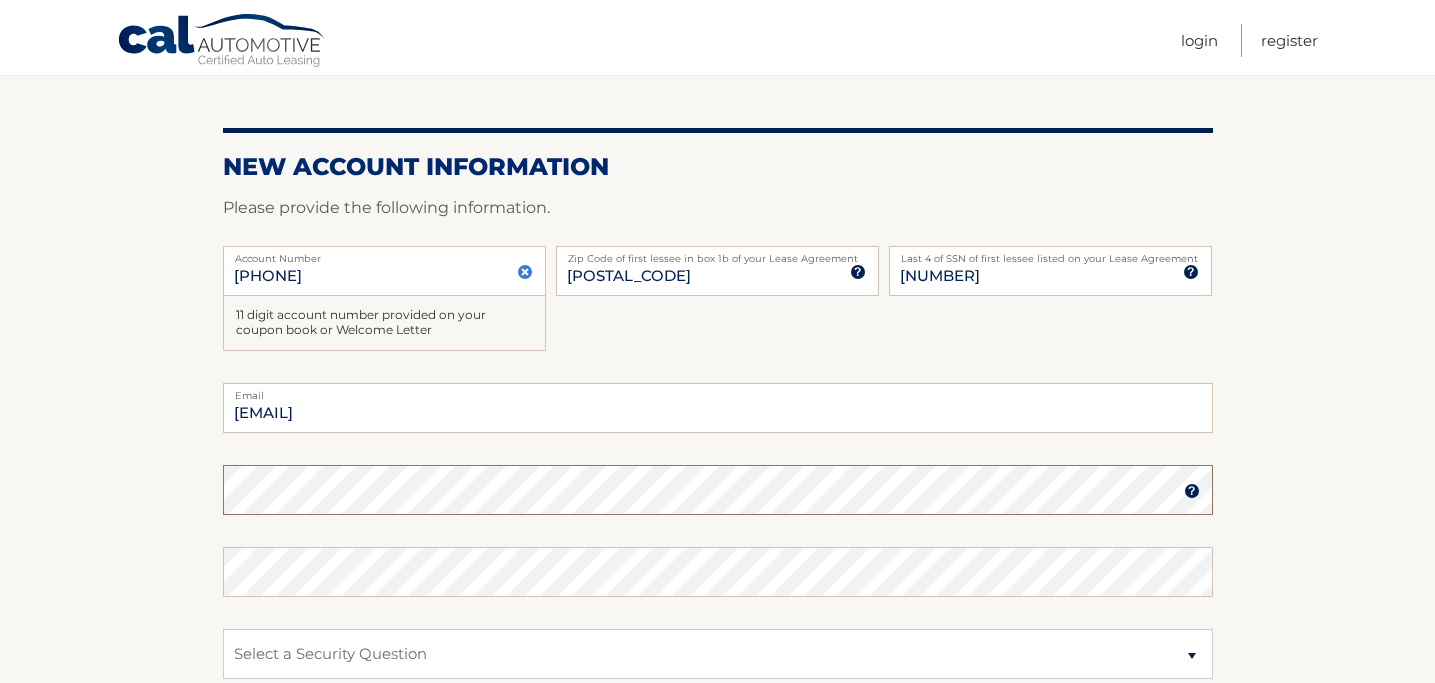 scroll, scrollTop: 282, scrollLeft: 0, axis: vertical 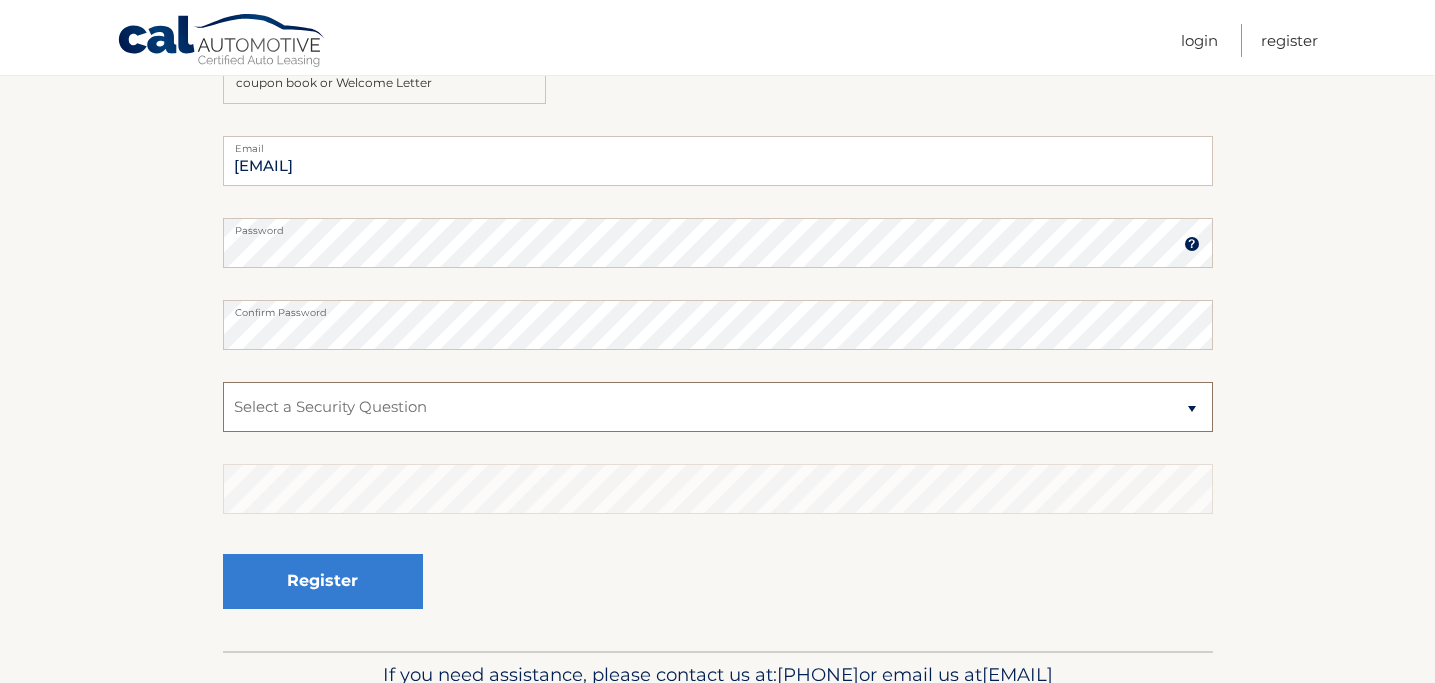 click on "Select a Security Question
What was the name of your elementary school?
What is your mother’s maiden name?
What street did you live on in the third grade?
In what city or town was your first job?
What was your childhood phone number including area code? (e.g., 000-000-0000)" at bounding box center (718, 407) 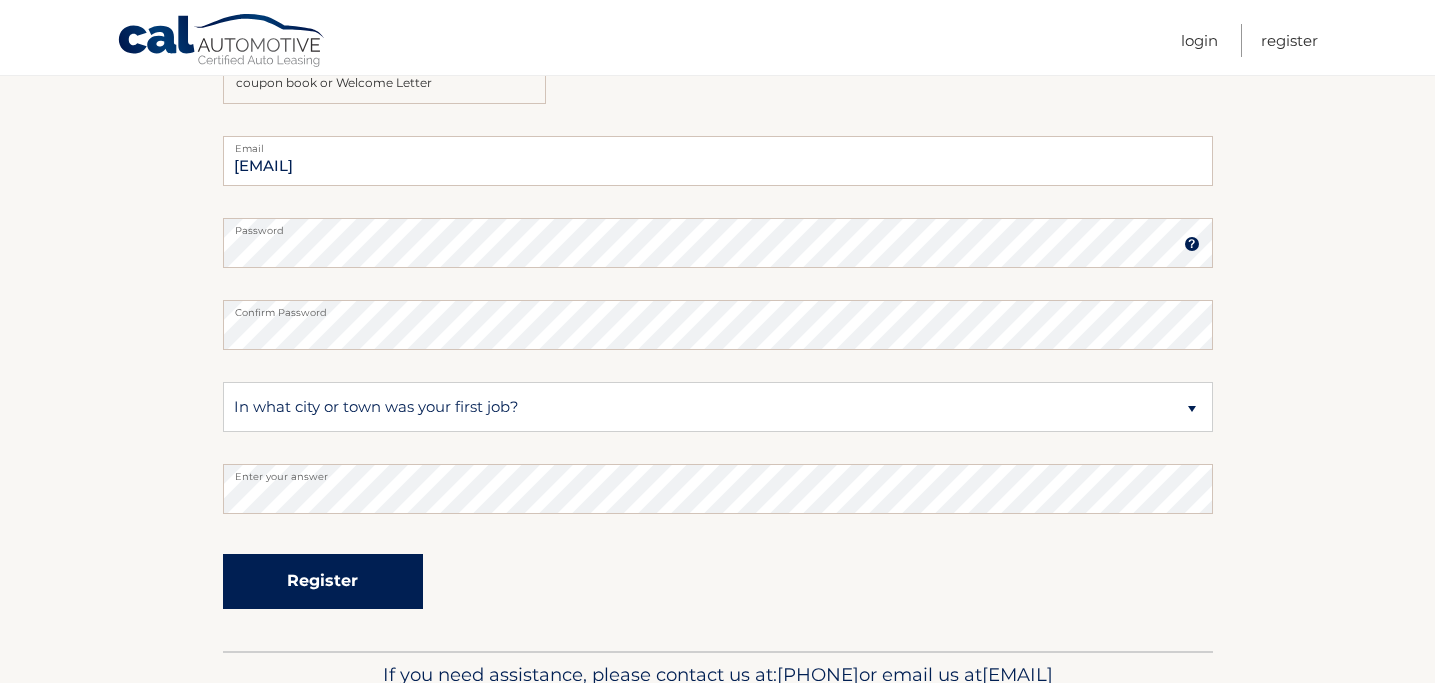 click on "Register" at bounding box center (323, 581) 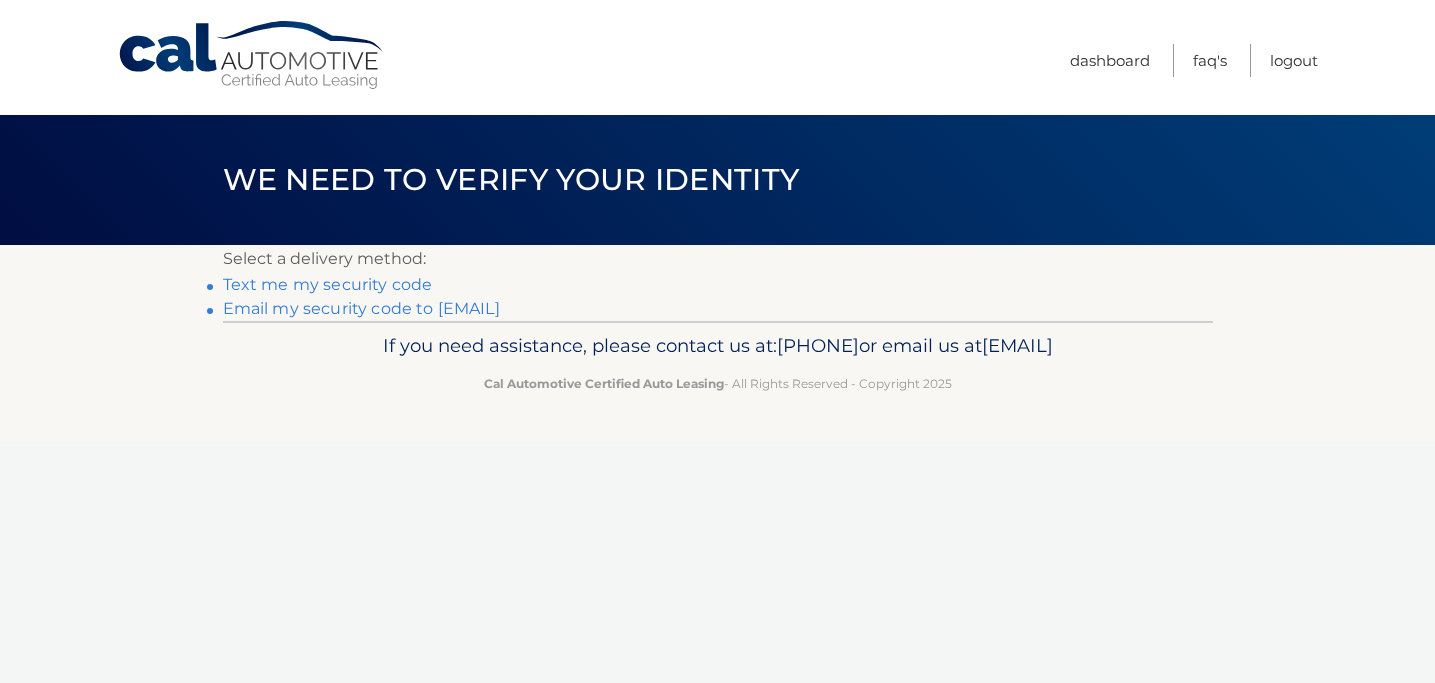 scroll, scrollTop: 0, scrollLeft: 0, axis: both 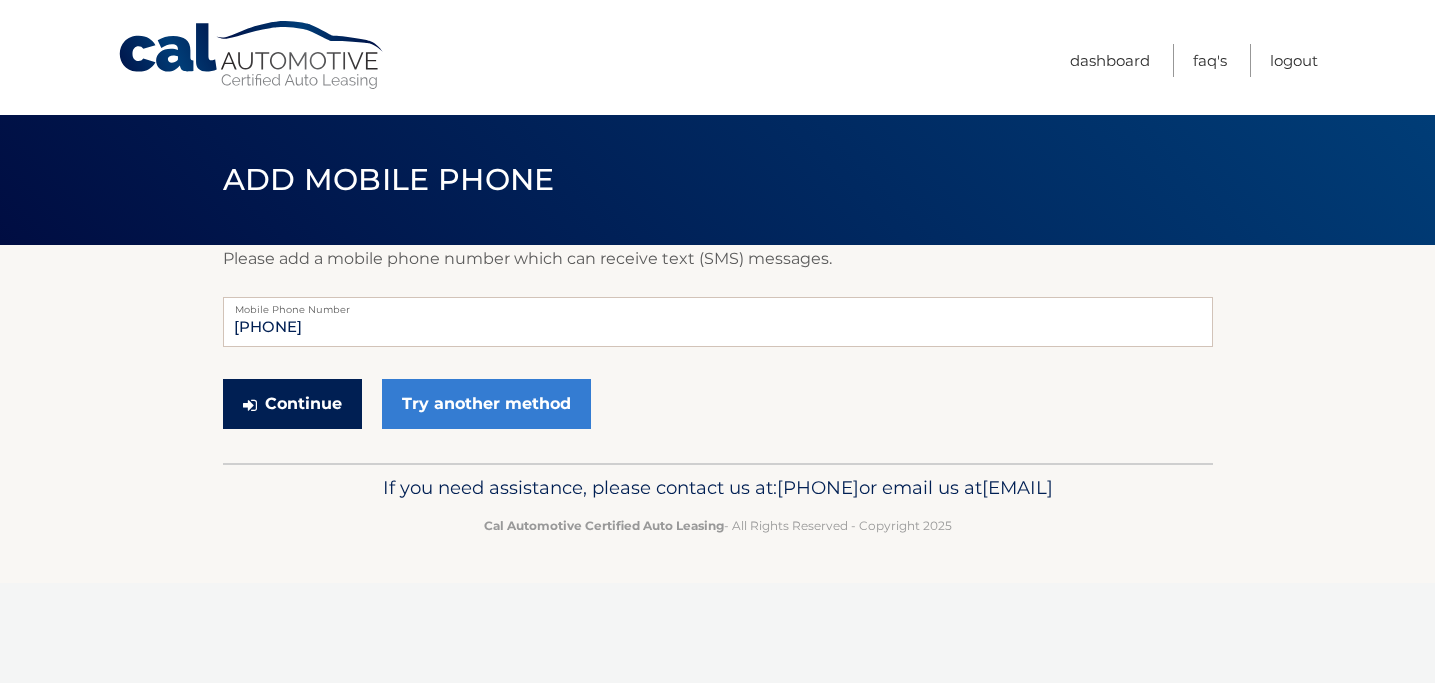 click on "Continue" at bounding box center (292, 404) 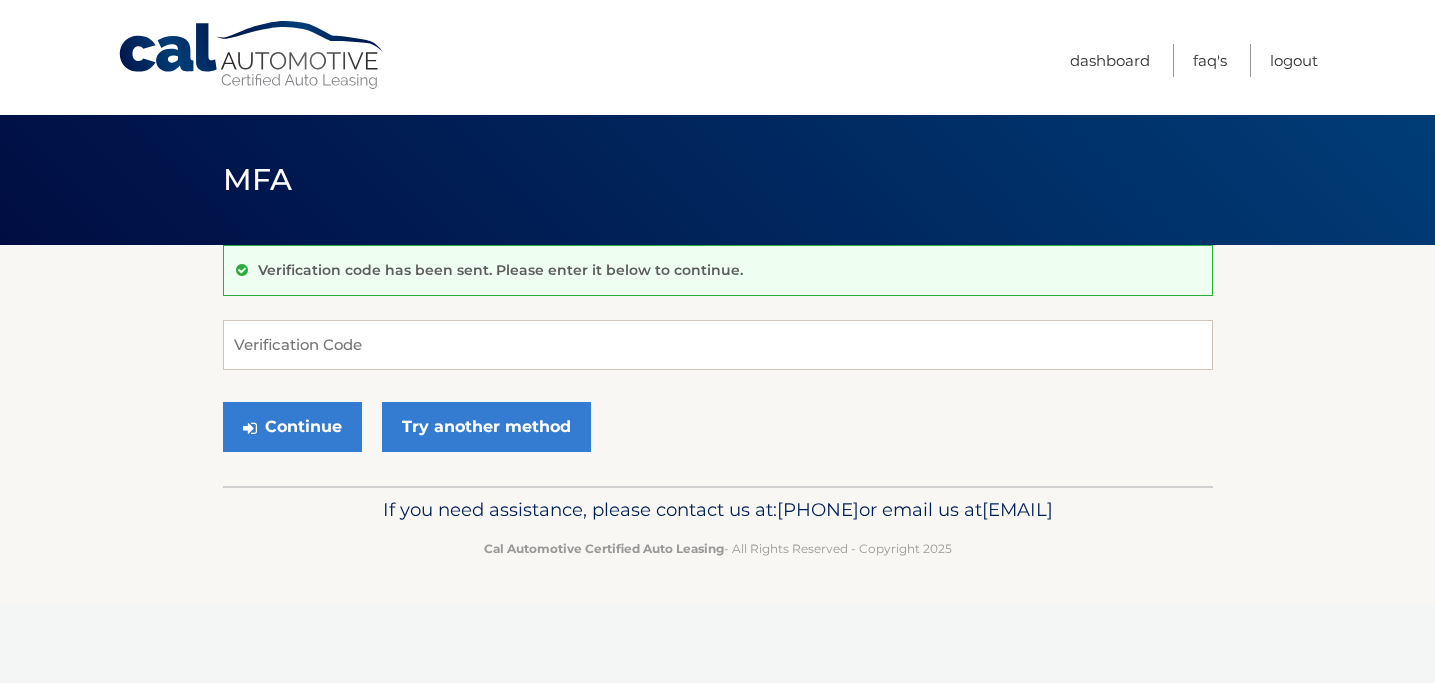 scroll, scrollTop: 0, scrollLeft: 0, axis: both 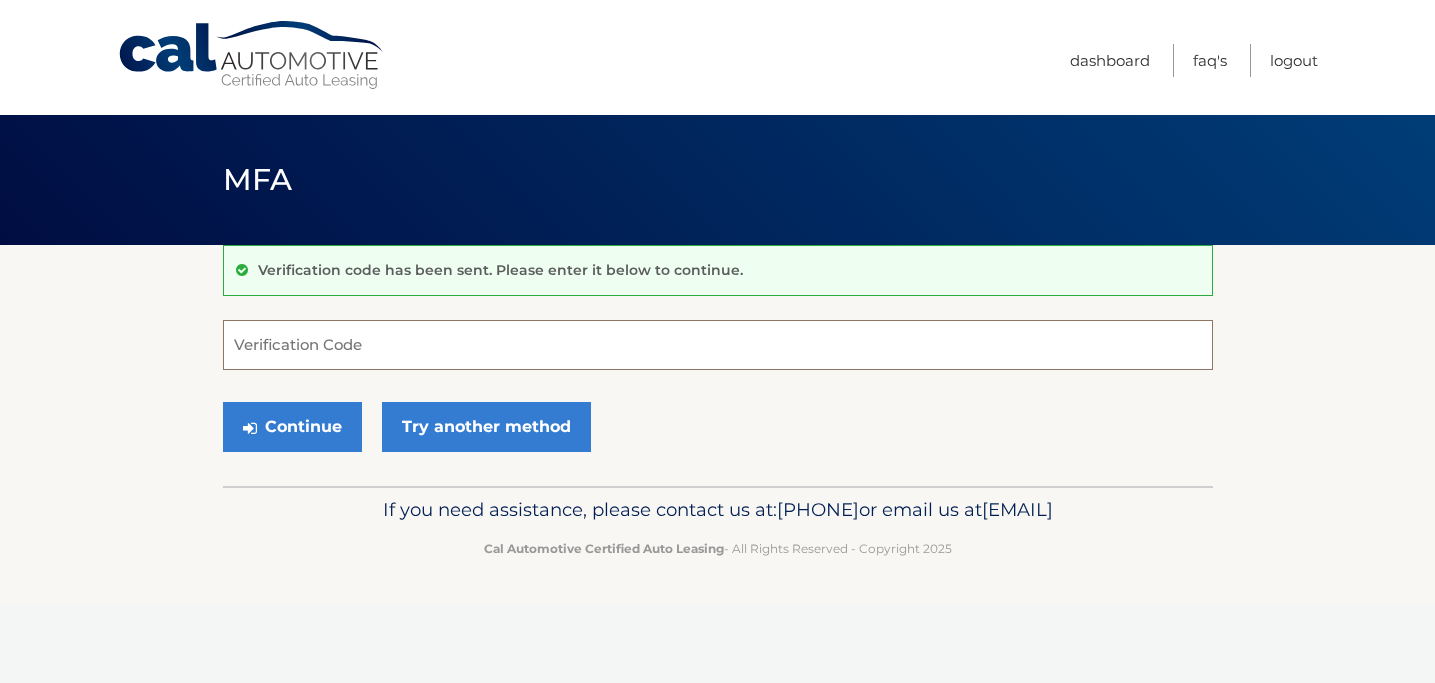 click on "Verification Code" at bounding box center (718, 345) 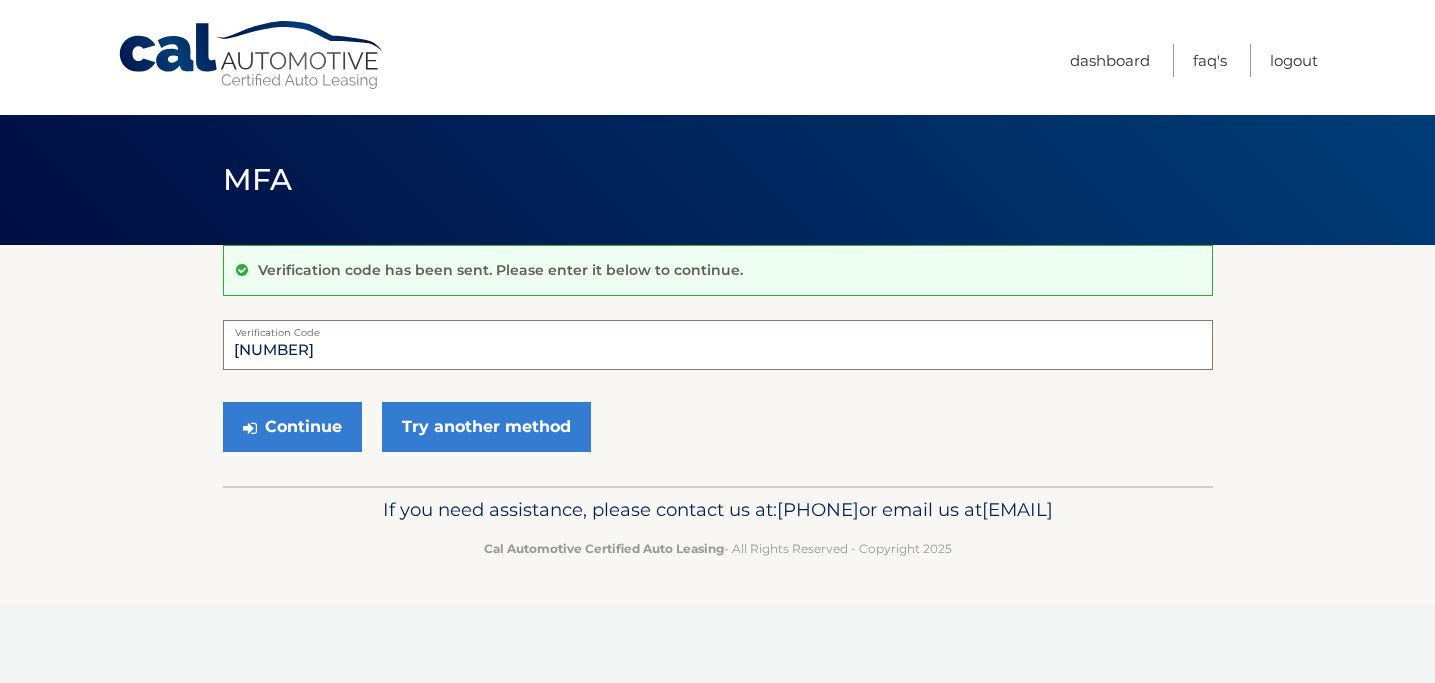 type on "[NUMBER]" 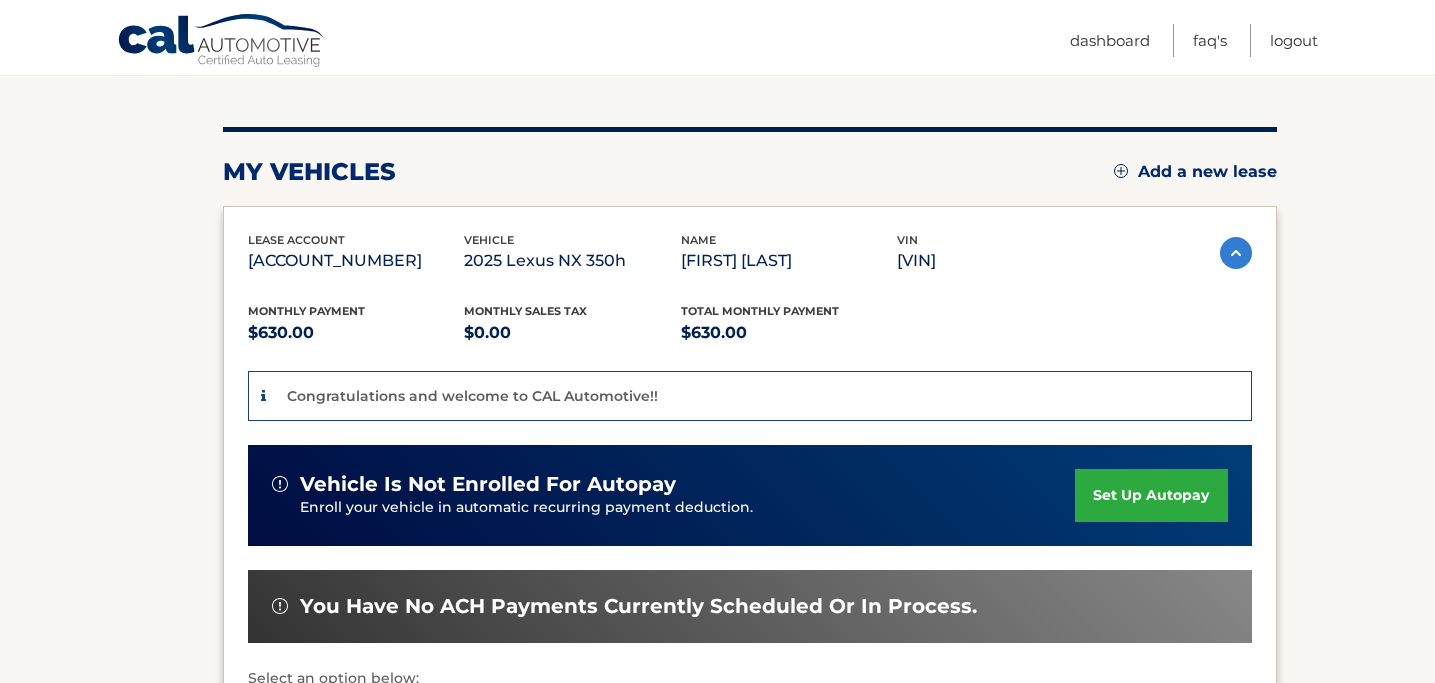 scroll, scrollTop: 439, scrollLeft: 0, axis: vertical 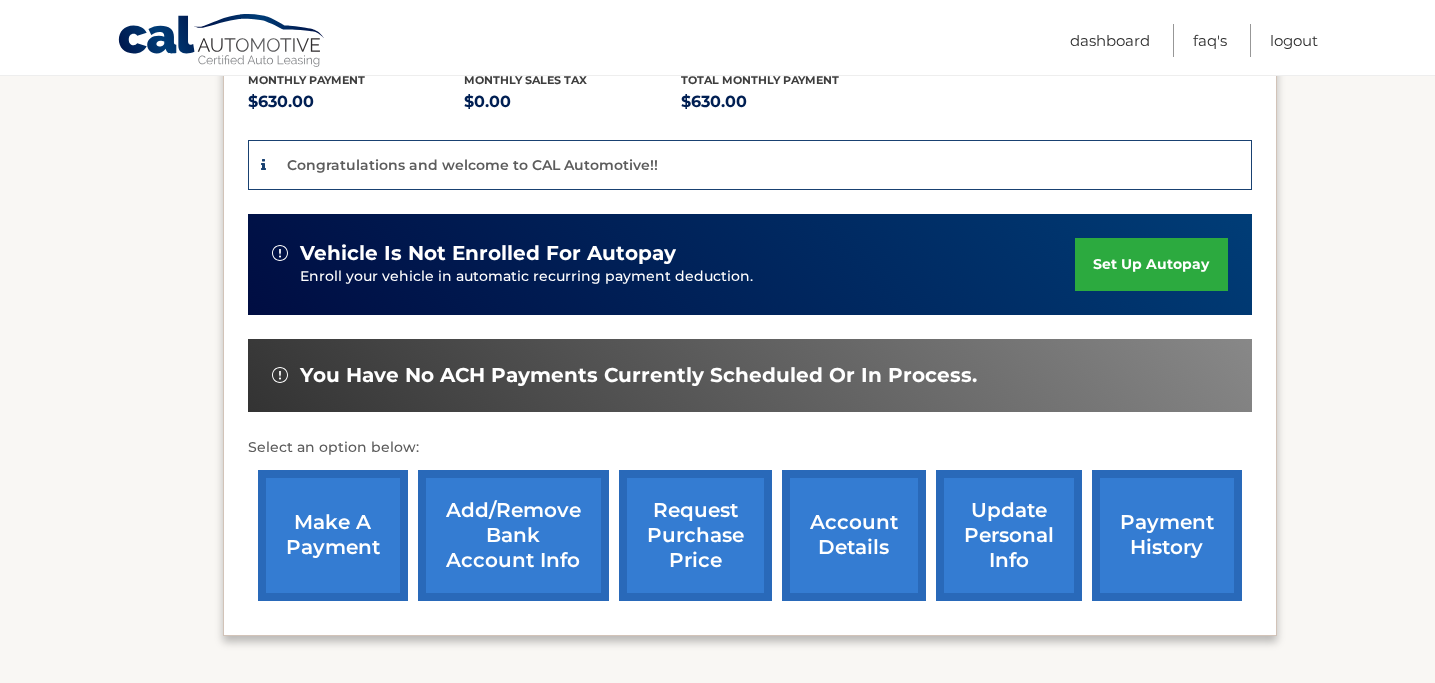 click on "set up autopay" at bounding box center [1151, 264] 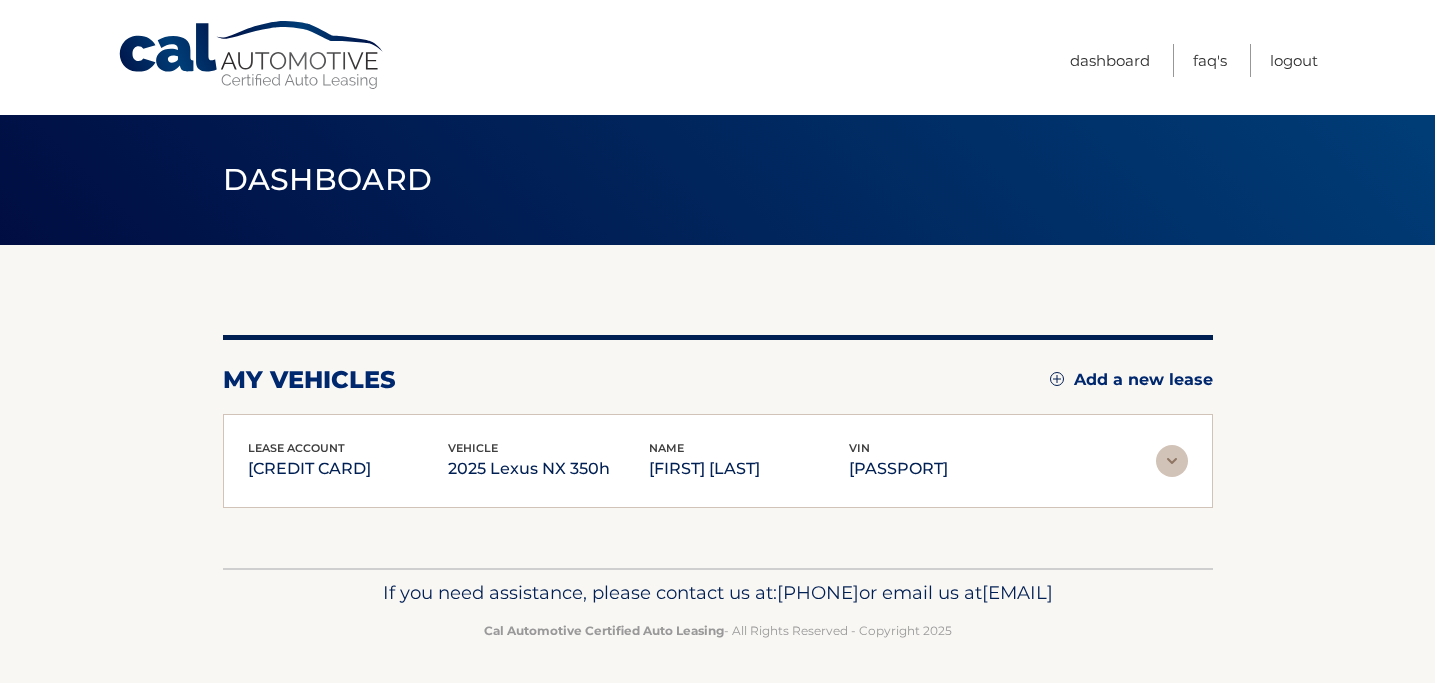 scroll, scrollTop: 0, scrollLeft: 0, axis: both 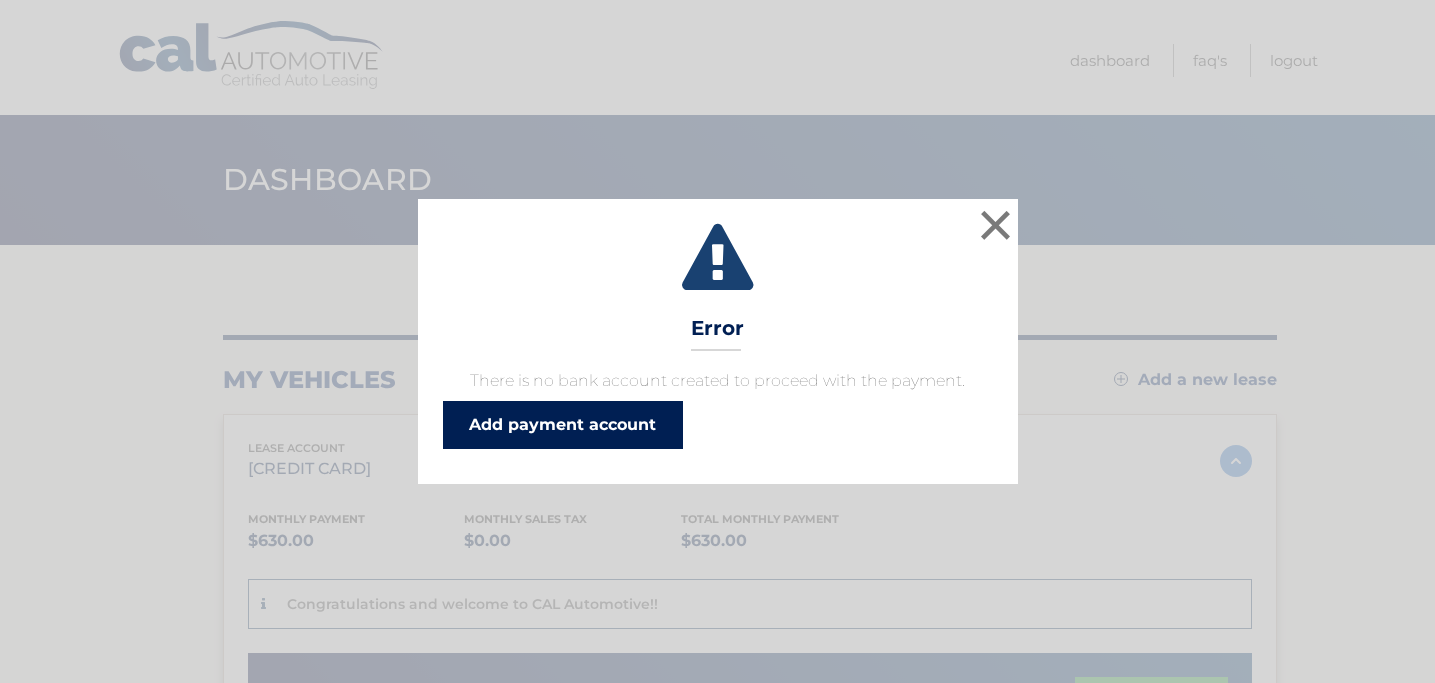 click on "Add payment account" at bounding box center [563, 425] 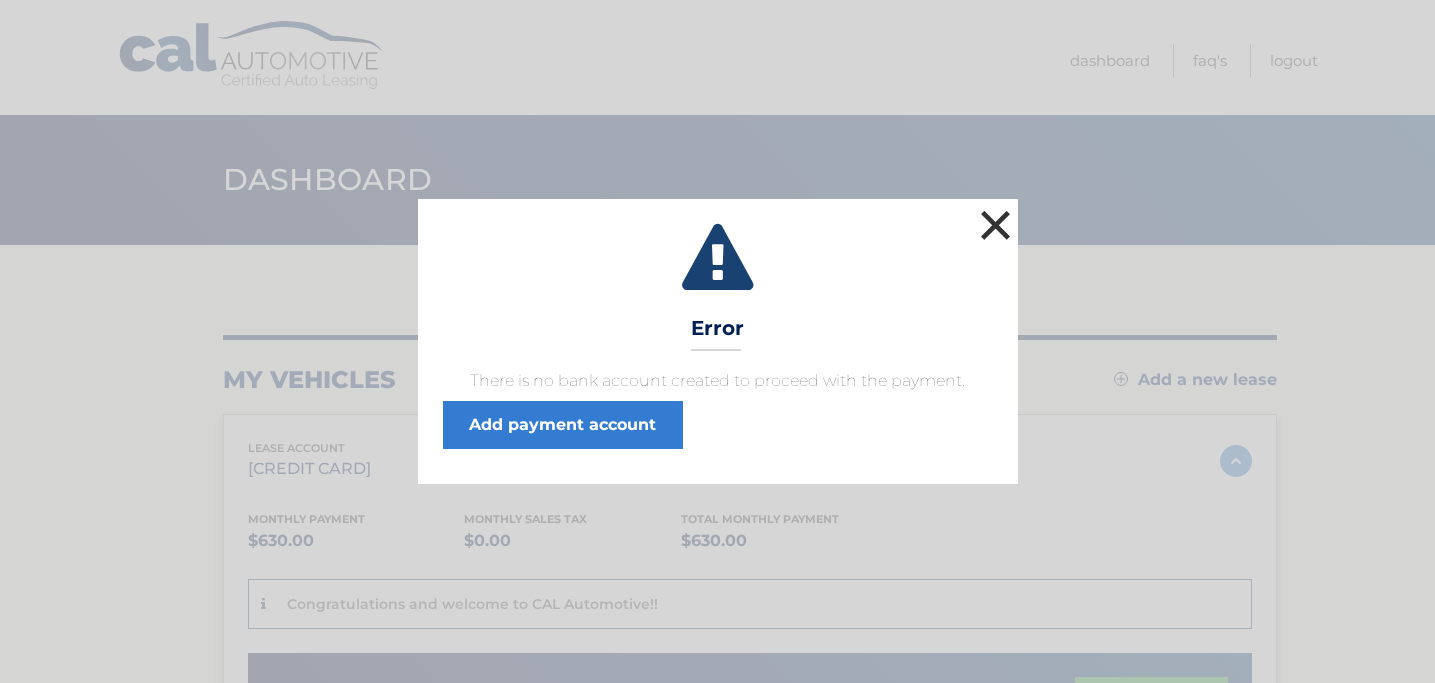 click on "×" at bounding box center (996, 225) 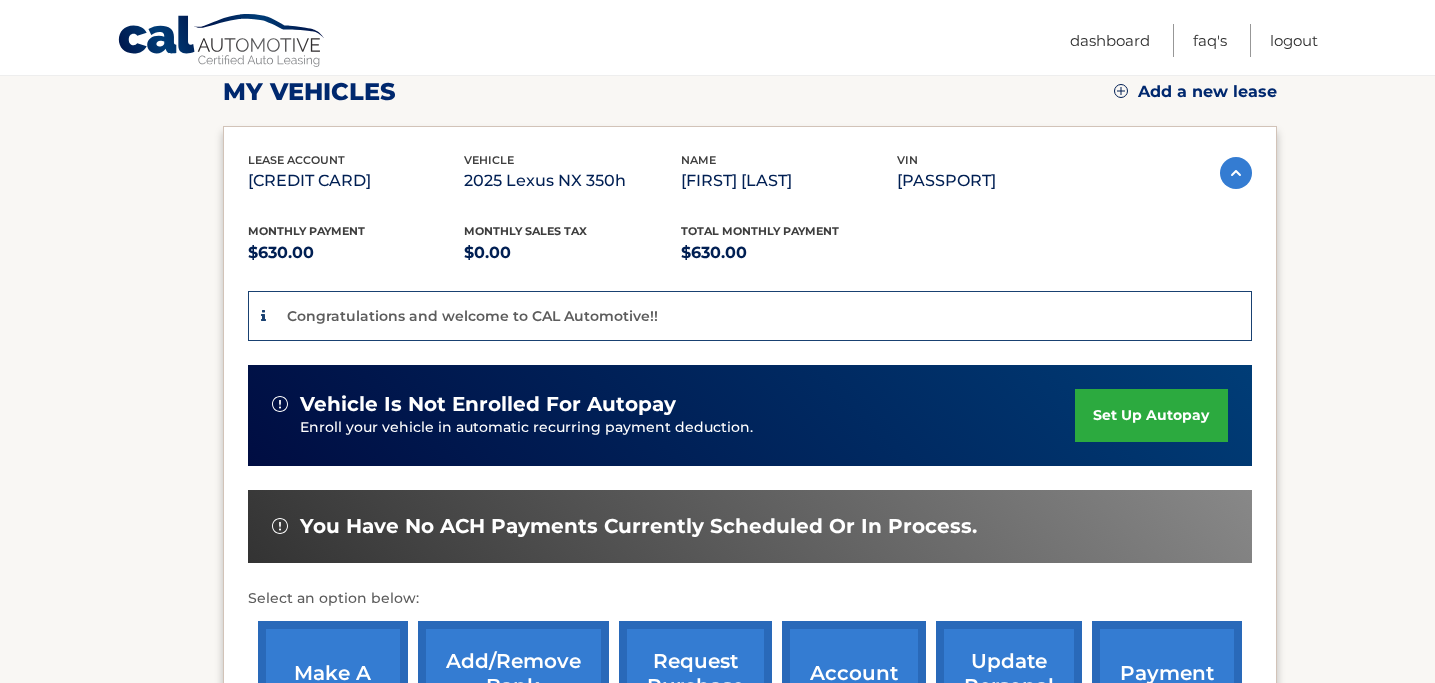 scroll, scrollTop: 496, scrollLeft: 0, axis: vertical 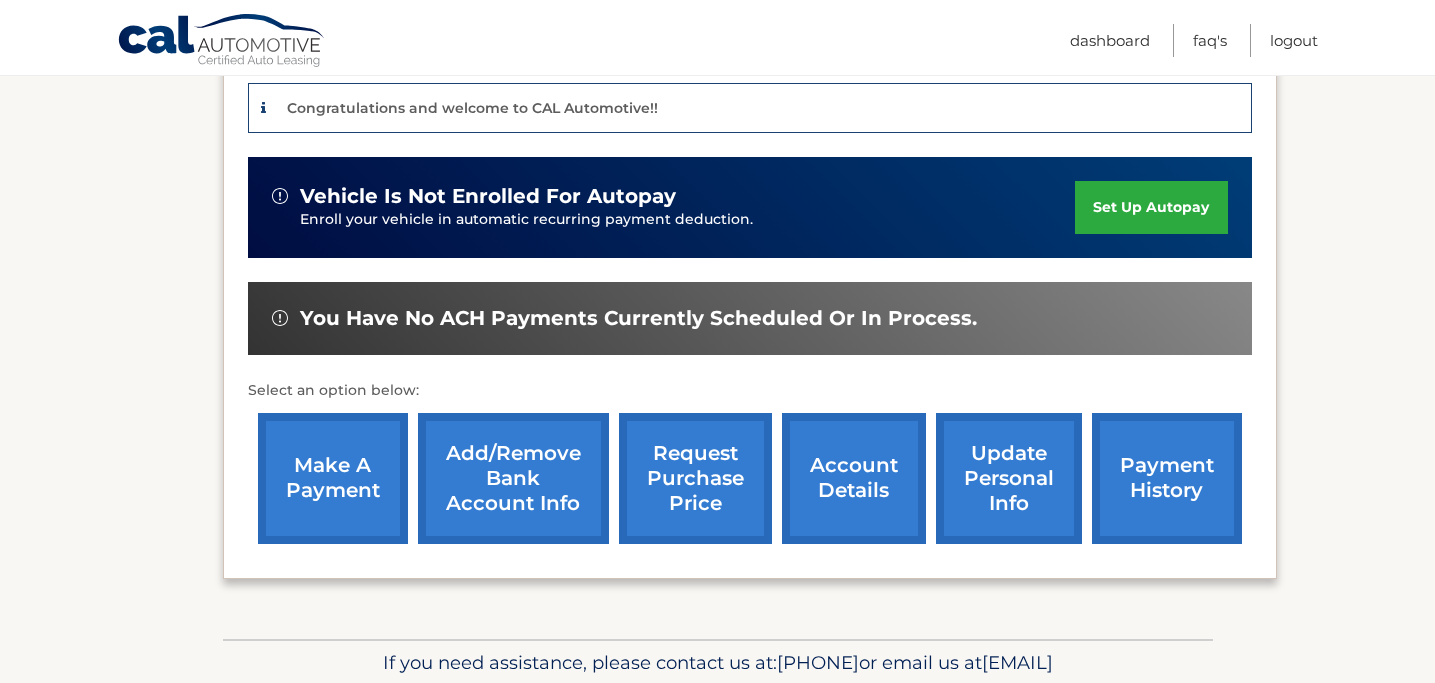 click on "make a payment" at bounding box center (333, 478) 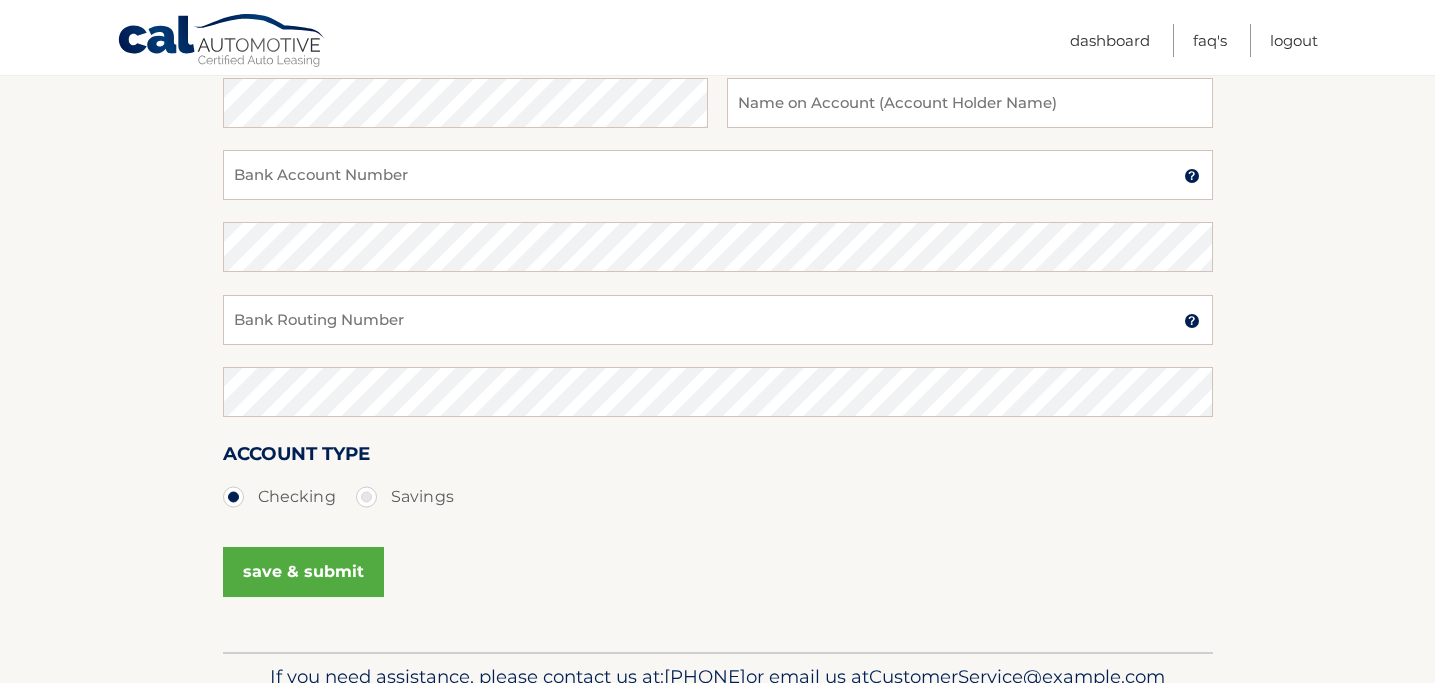 scroll, scrollTop: 142, scrollLeft: 0, axis: vertical 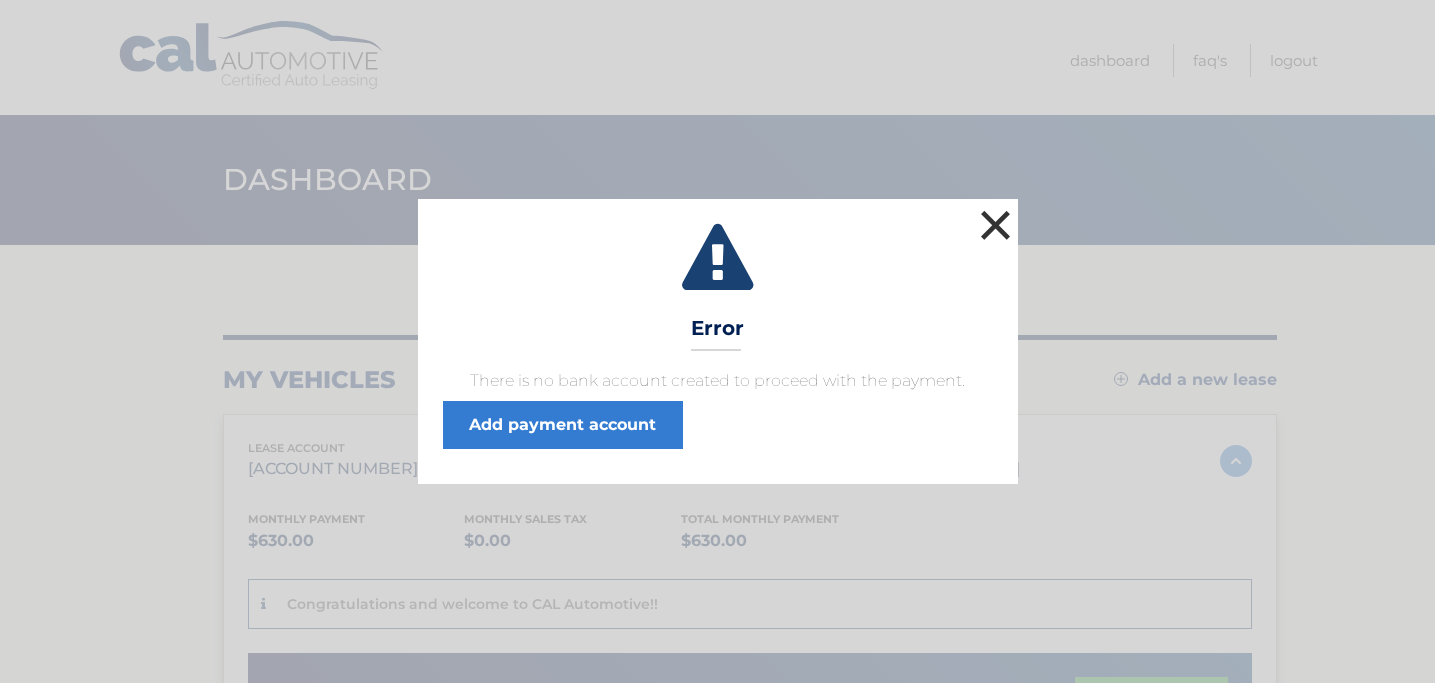 click on "×" at bounding box center (996, 225) 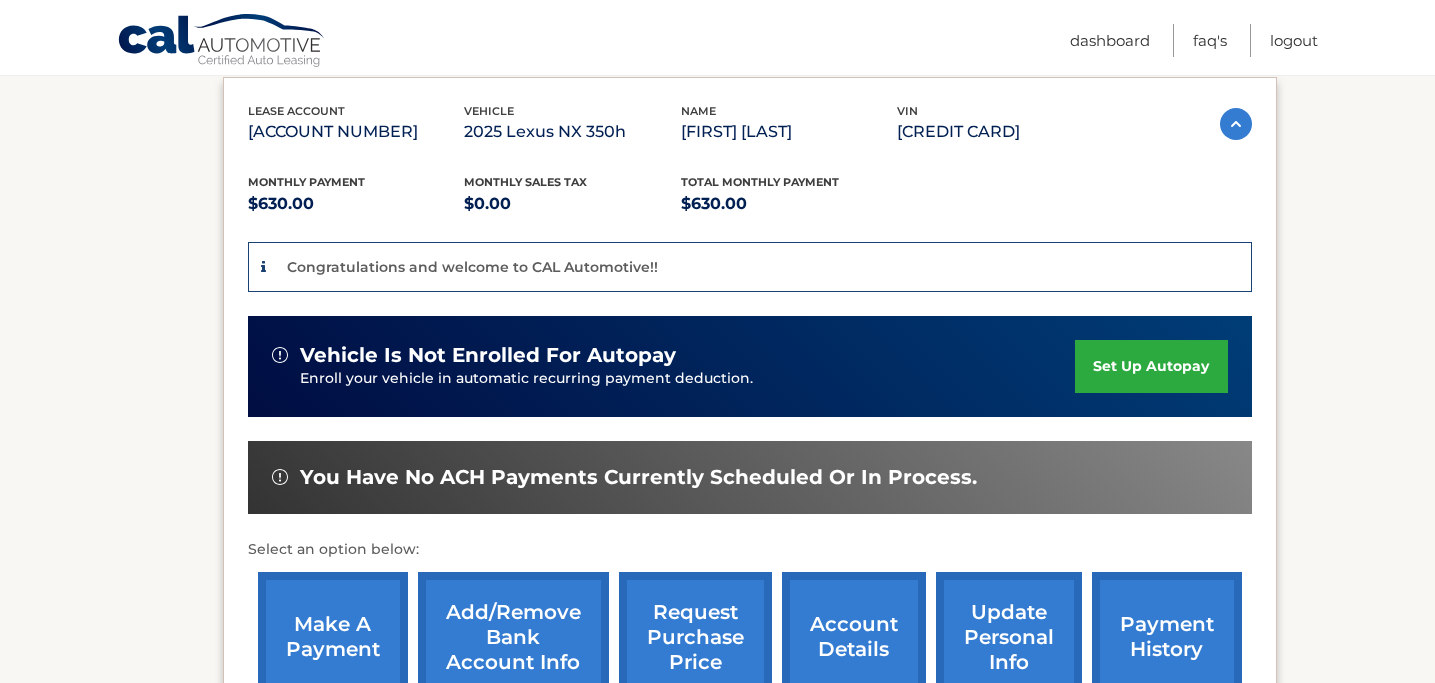 scroll, scrollTop: 491, scrollLeft: 0, axis: vertical 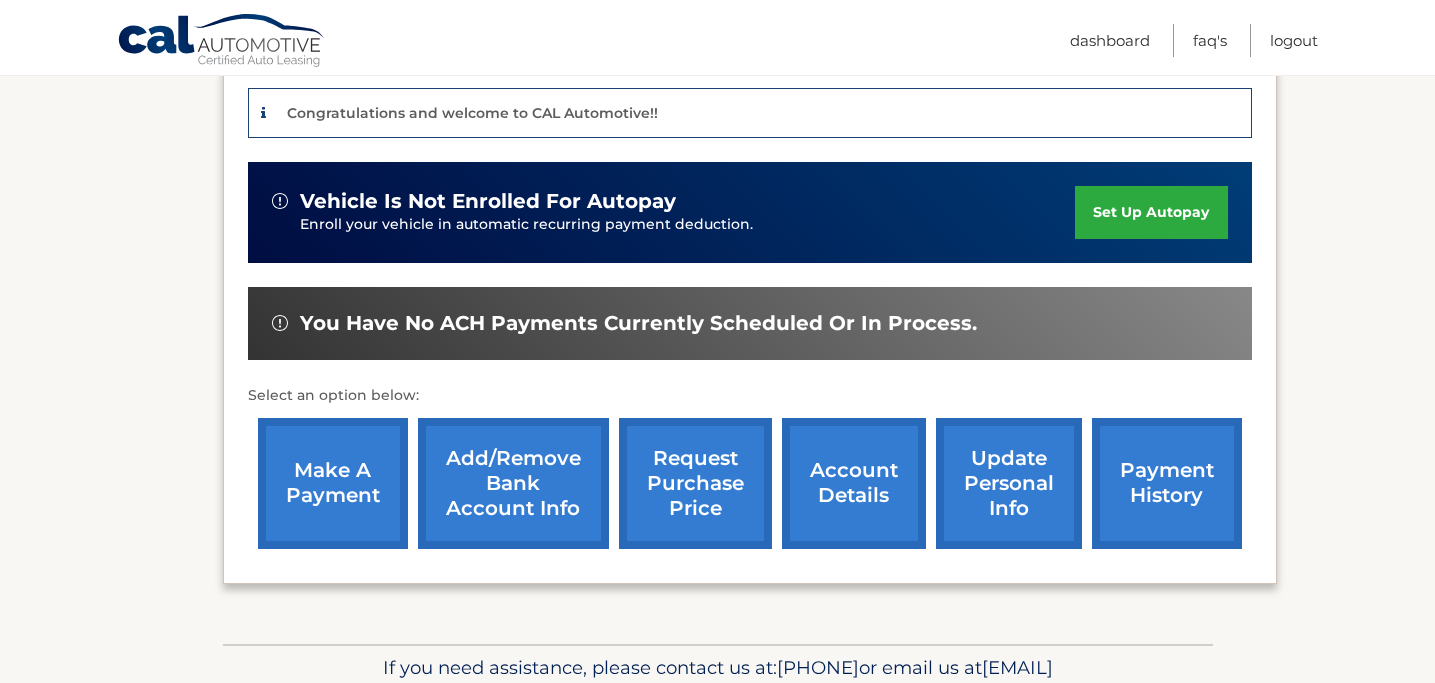 click on "make a payment" at bounding box center (333, 483) 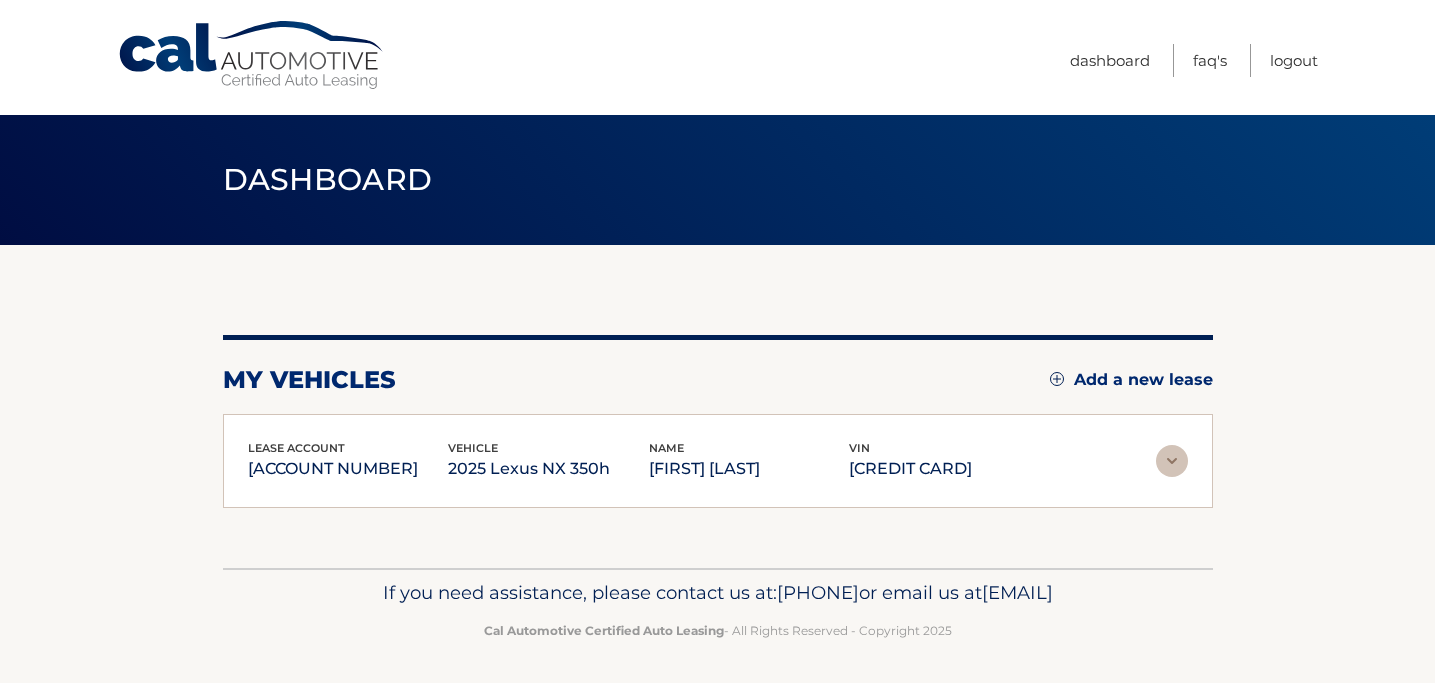scroll, scrollTop: 0, scrollLeft: 0, axis: both 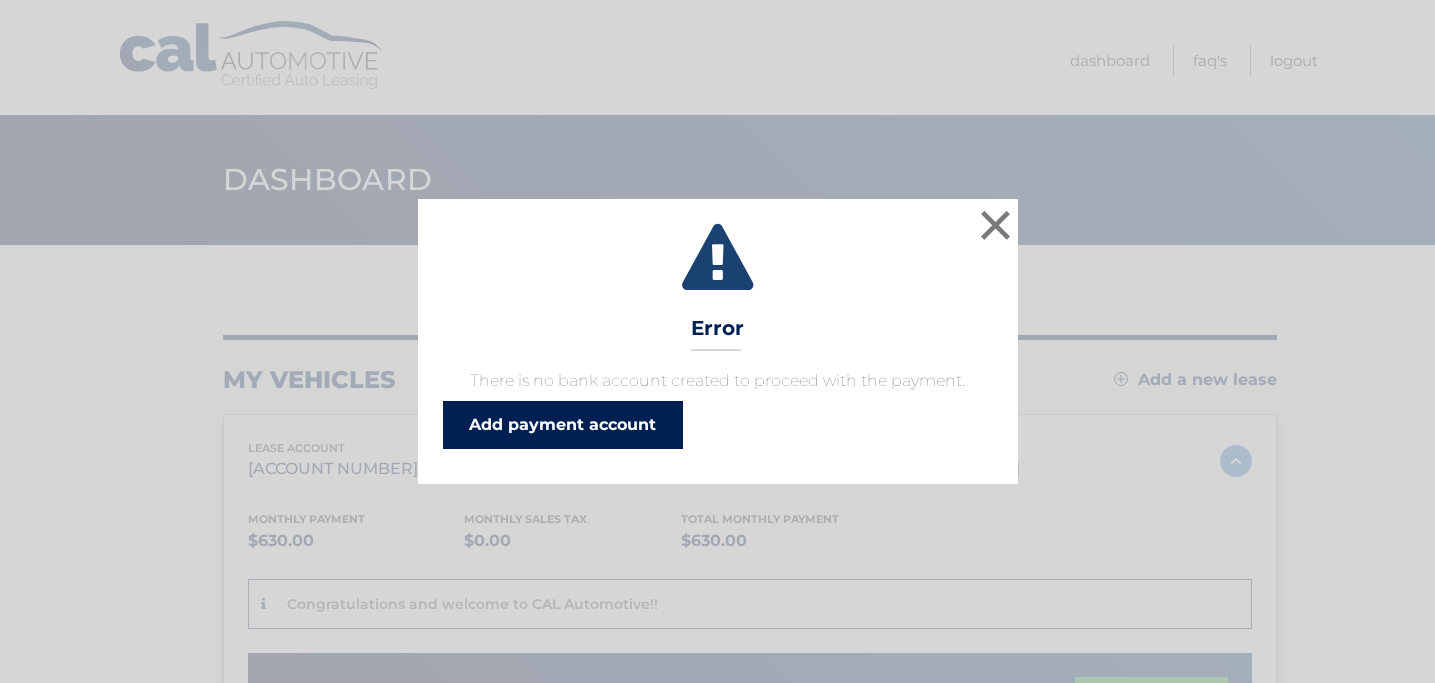click on "Add payment account" at bounding box center [563, 425] 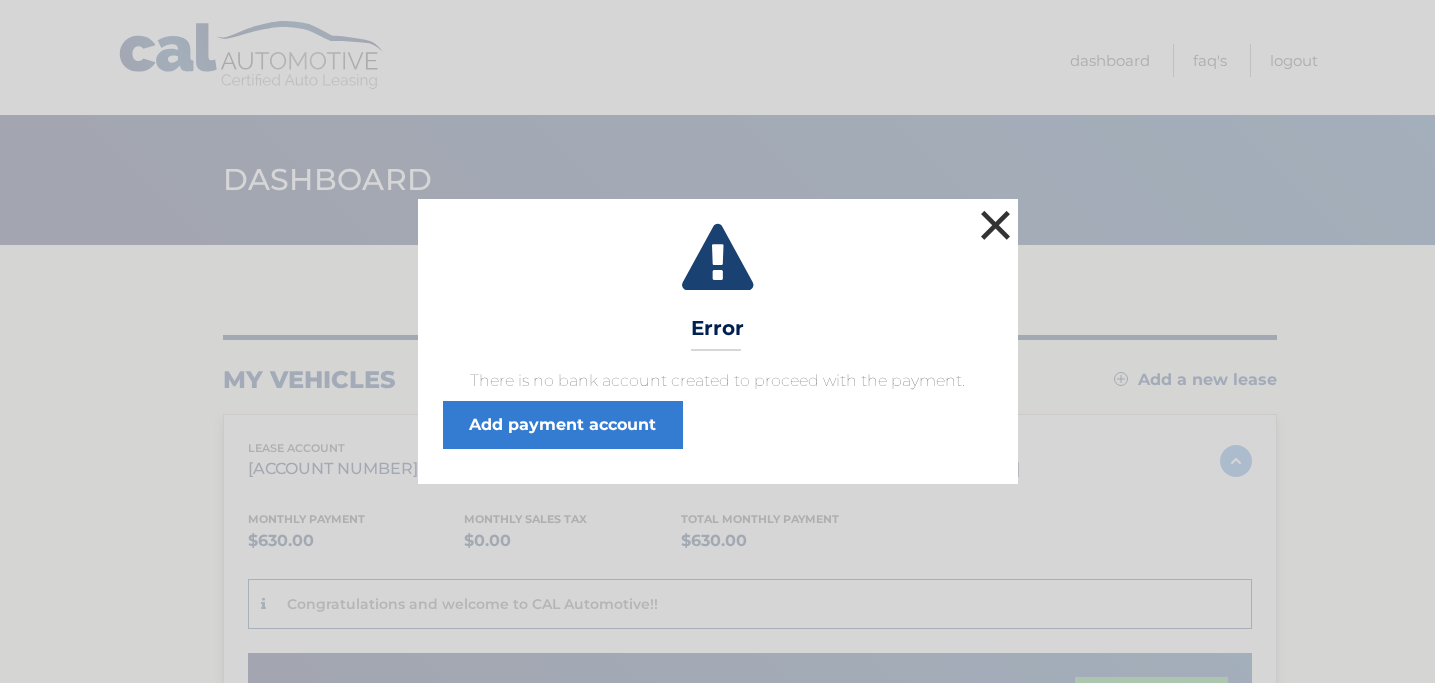 click on "×" at bounding box center [996, 225] 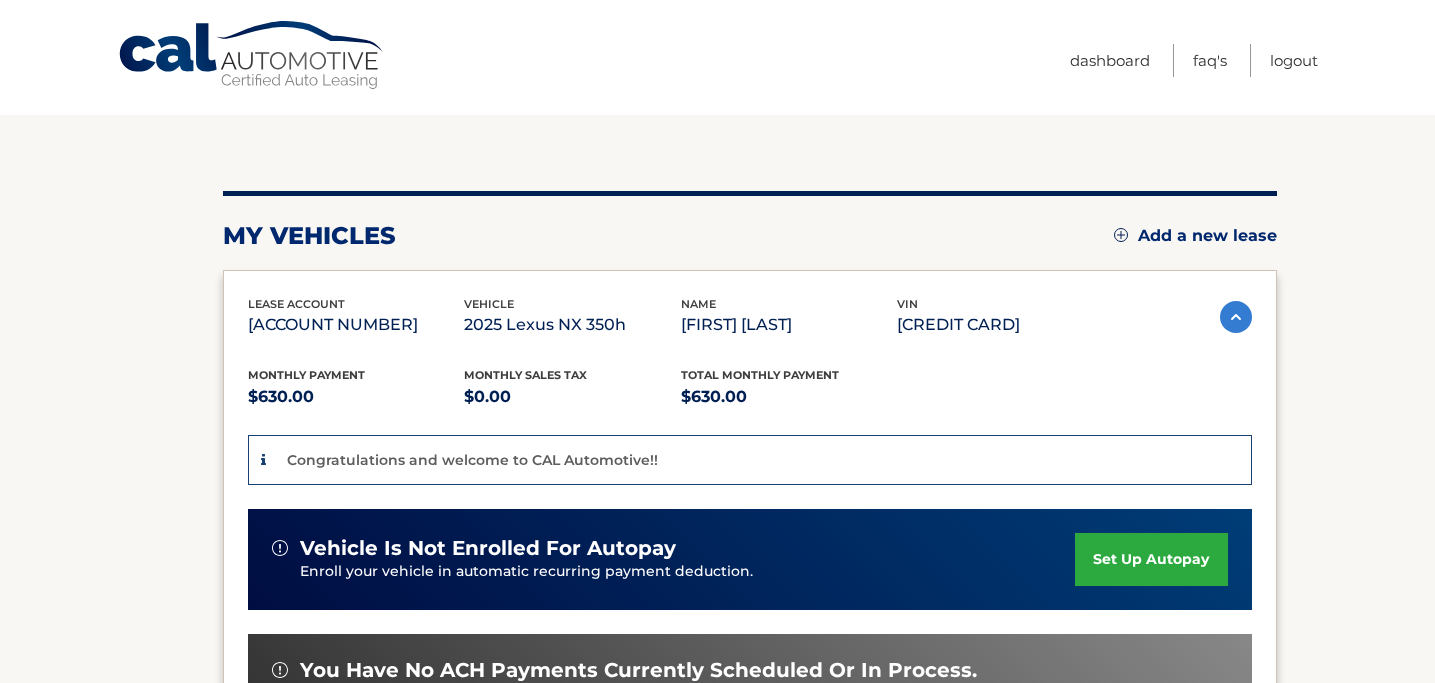 scroll, scrollTop: 0, scrollLeft: 0, axis: both 